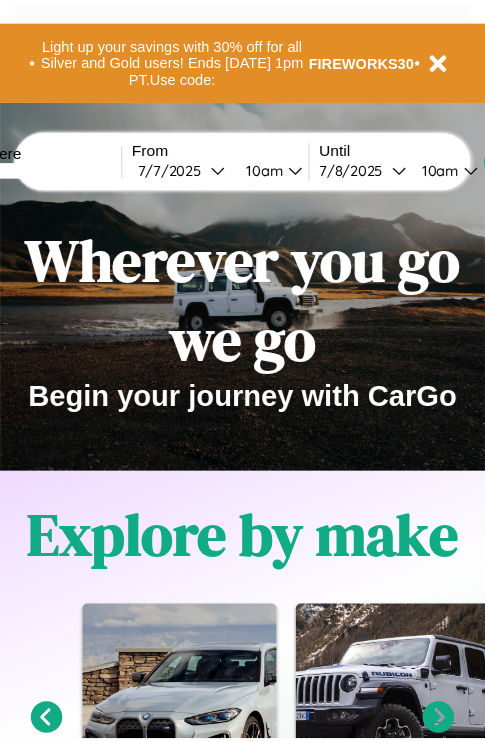 scroll, scrollTop: 0, scrollLeft: 0, axis: both 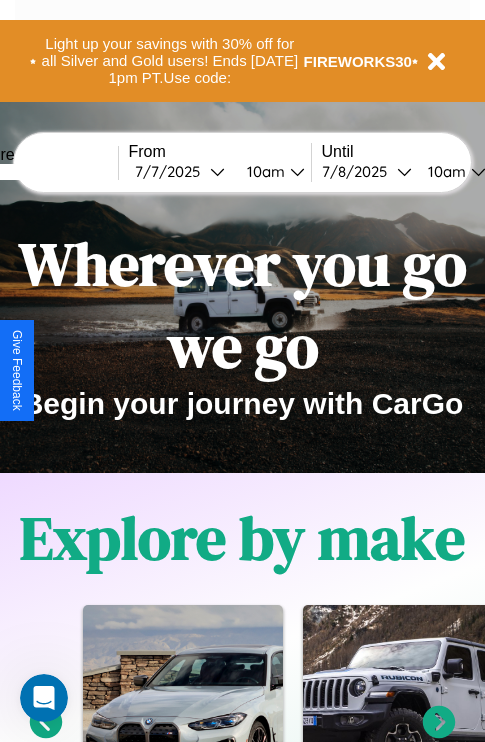 click at bounding box center (43, 172) 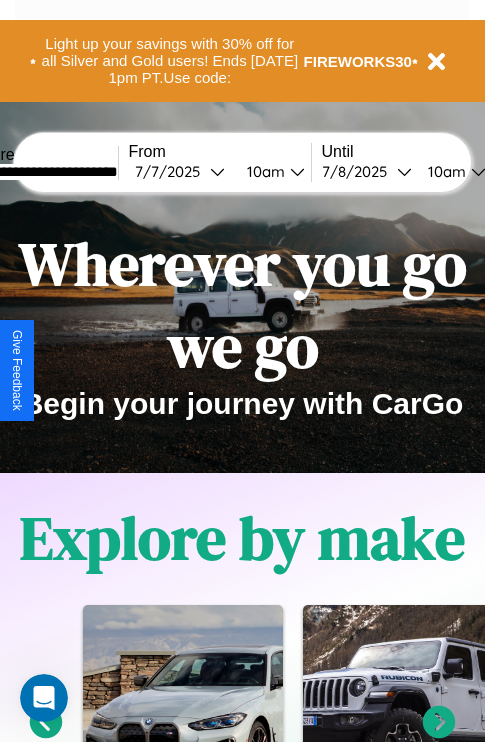 type on "**********" 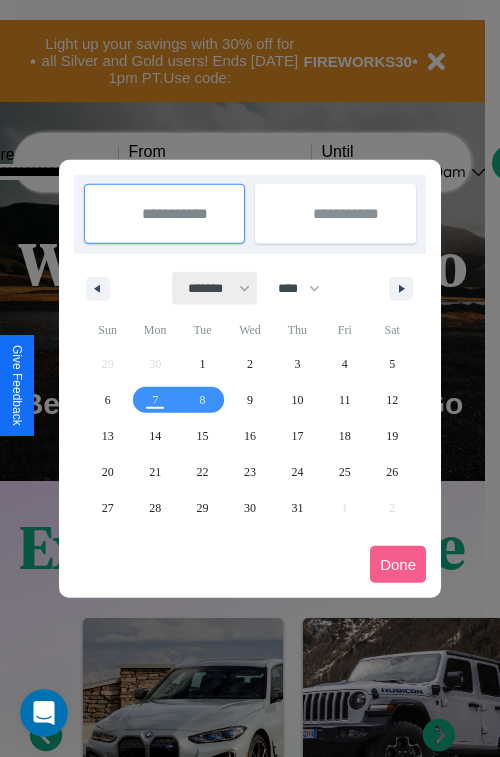 click on "******* ******** ***** ***** *** **** **** ****** ********* ******* ******** ********" at bounding box center [215, 288] 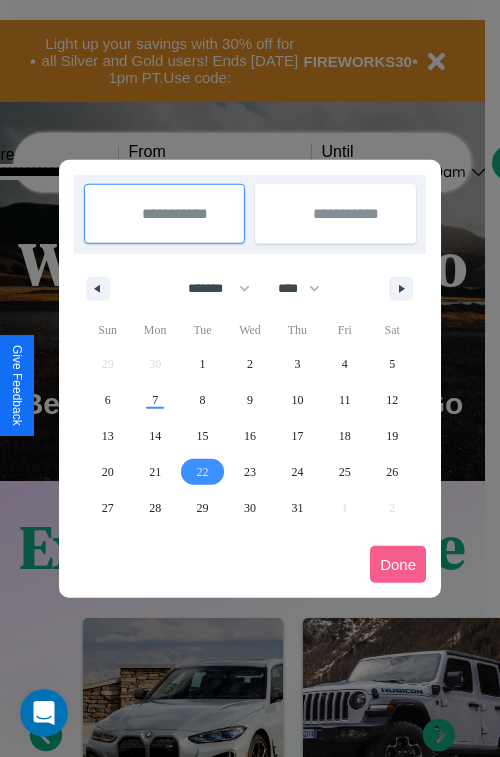click on "22" at bounding box center (203, 472) 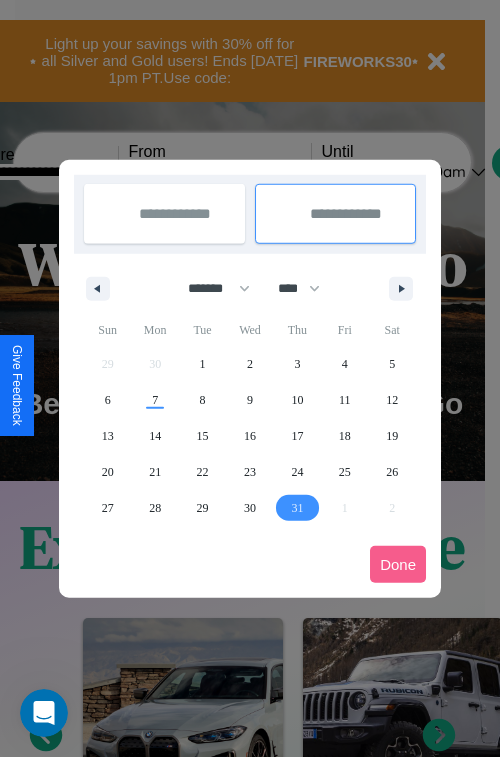 click on "31" at bounding box center [297, 508] 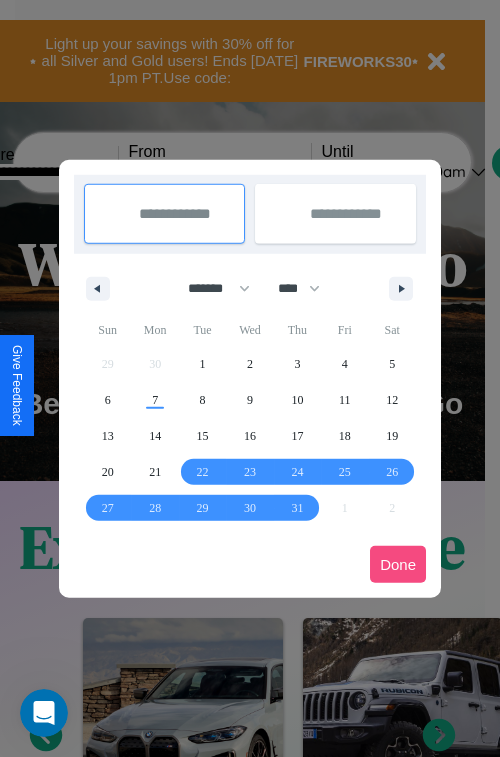 click on "Done" at bounding box center [398, 564] 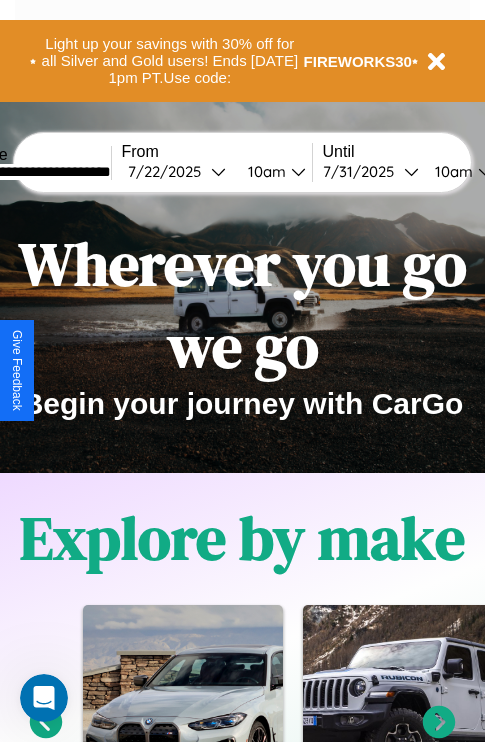 scroll, scrollTop: 0, scrollLeft: 75, axis: horizontal 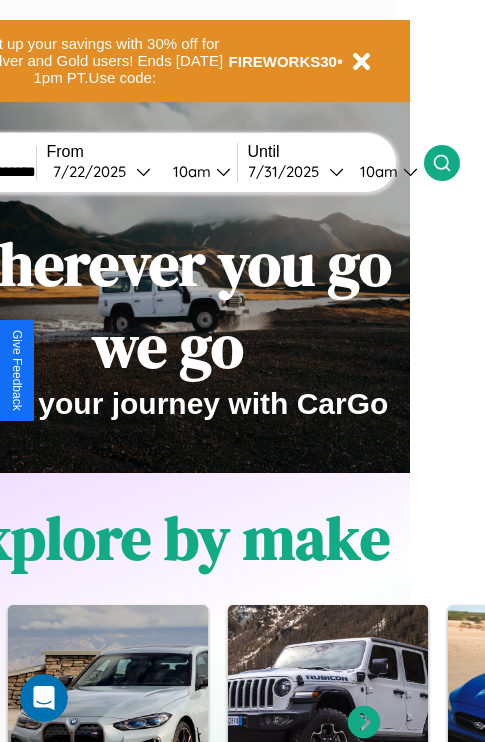 click 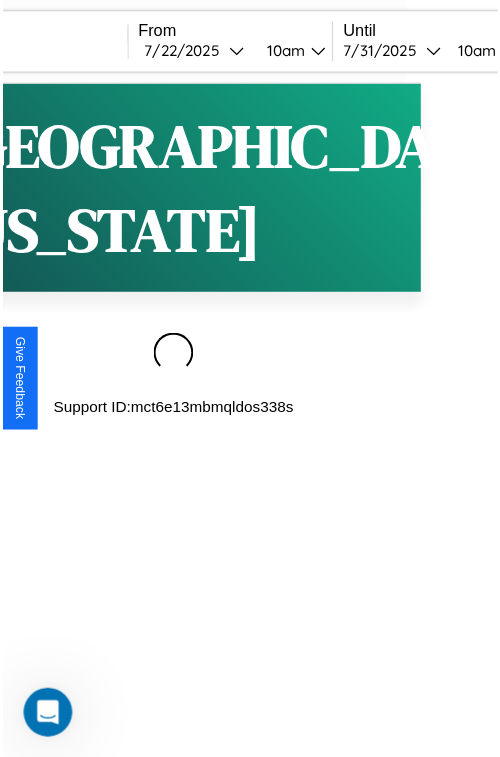 scroll, scrollTop: 0, scrollLeft: 0, axis: both 